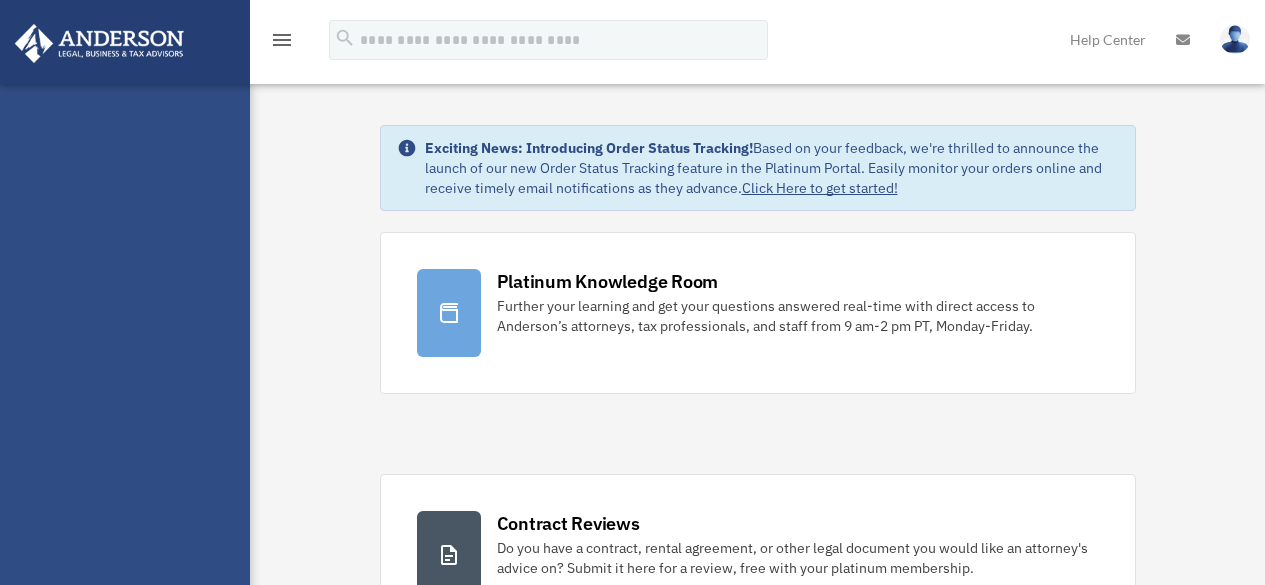 scroll, scrollTop: 0, scrollLeft: 0, axis: both 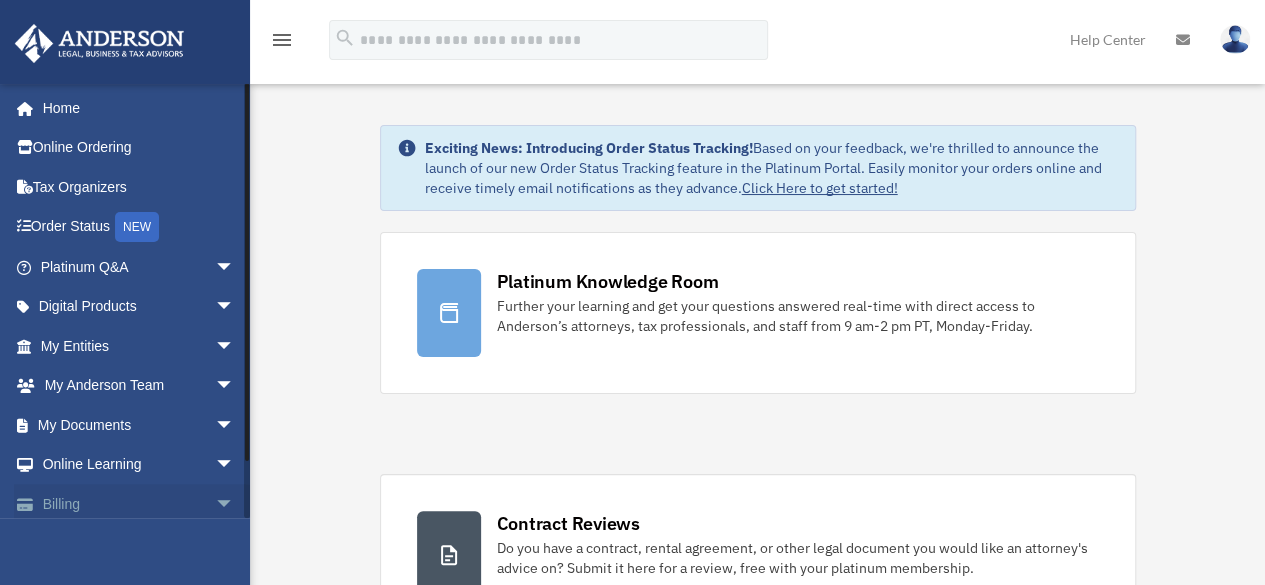 click on "Billing arrow_drop_down" at bounding box center [139, 504] 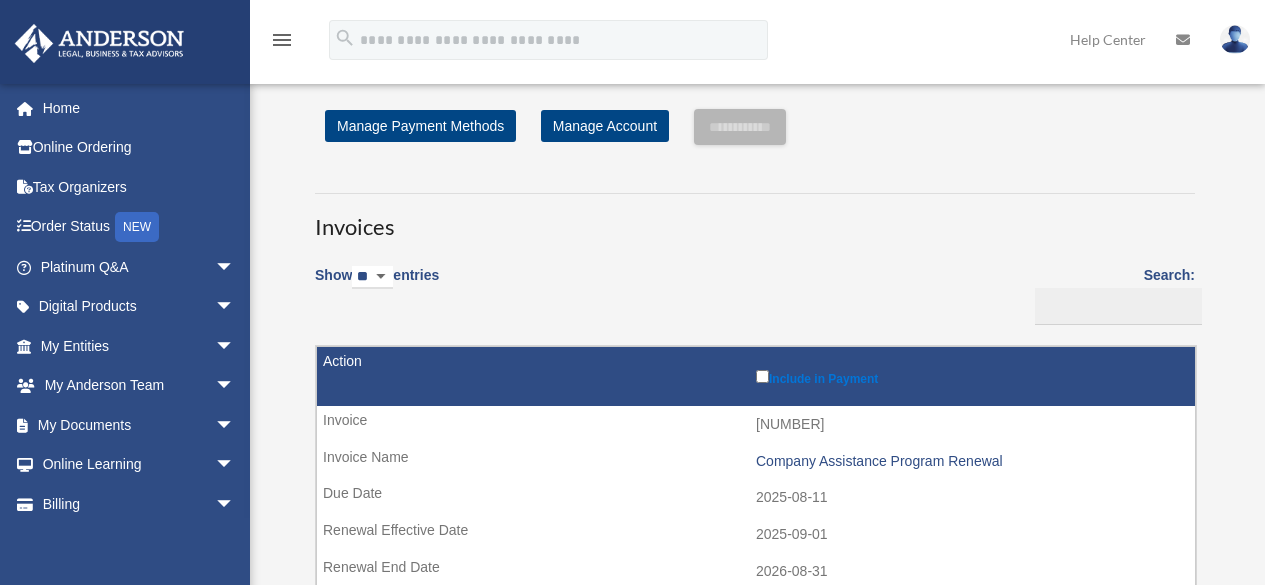 scroll, scrollTop: 0, scrollLeft: 0, axis: both 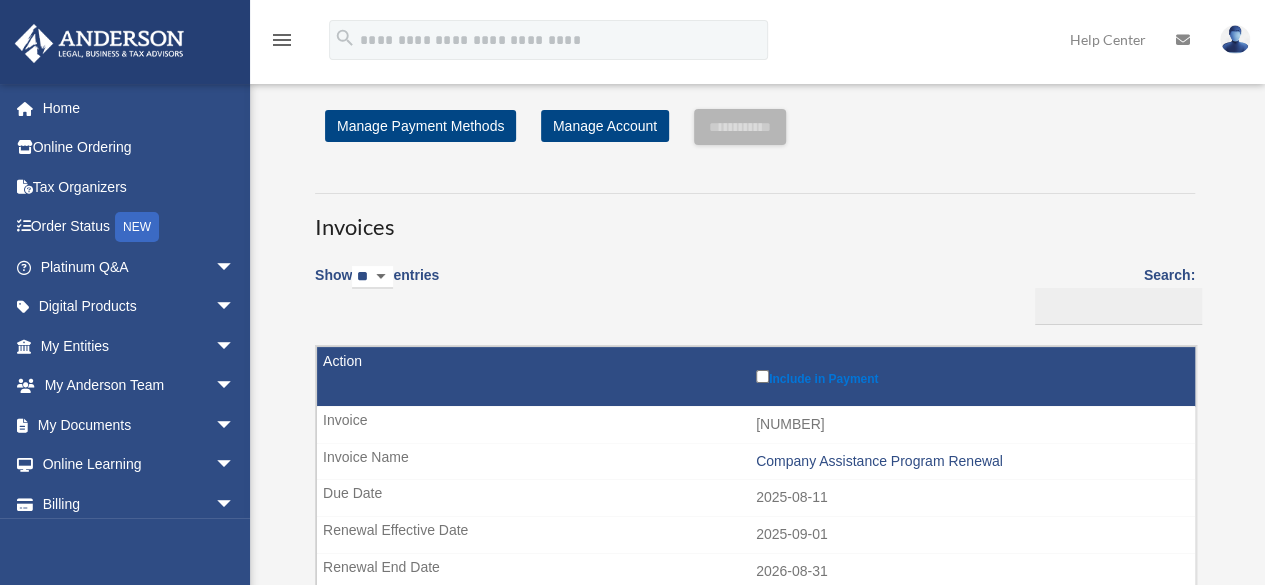 click at bounding box center (1235, 39) 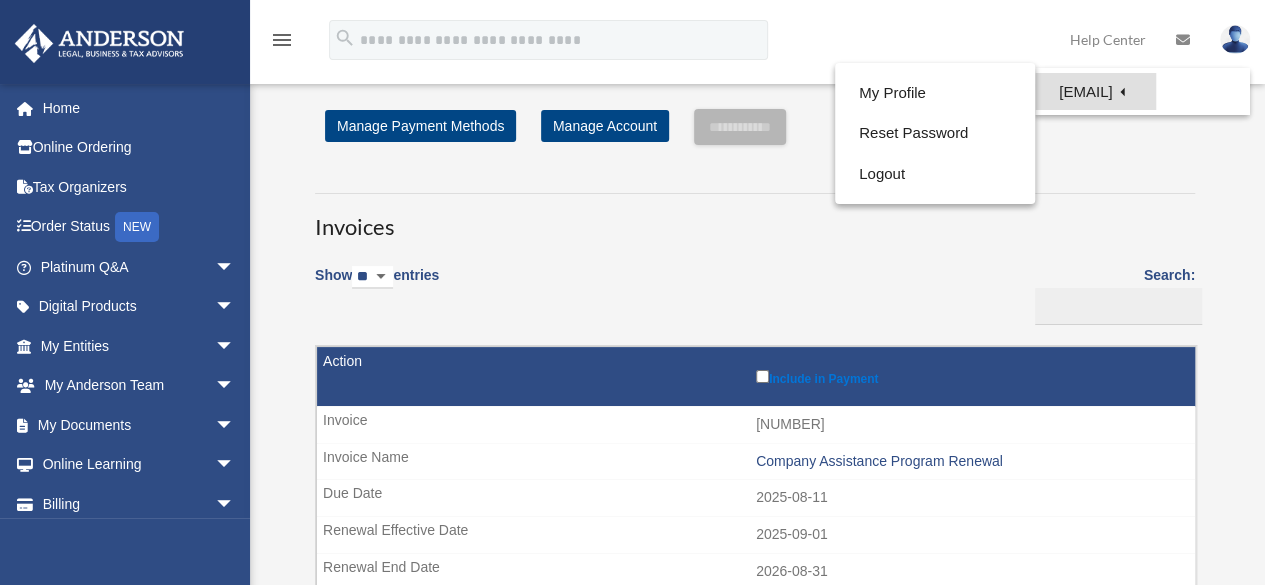 click on "[EMAIL]" at bounding box center [1095, 91] 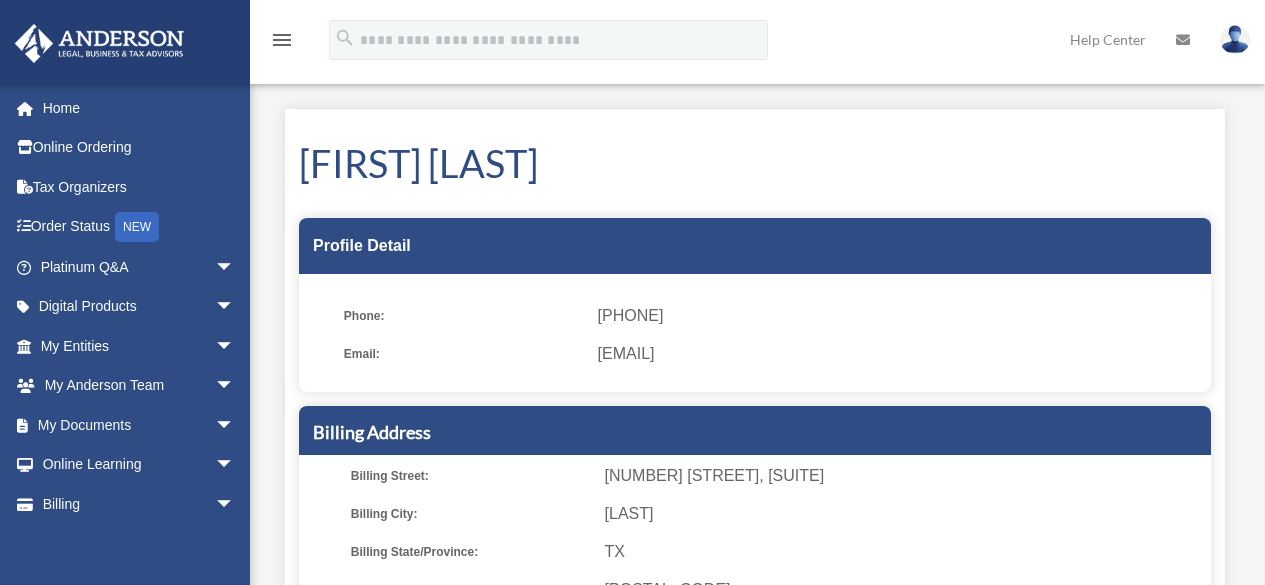 scroll, scrollTop: 0, scrollLeft: 0, axis: both 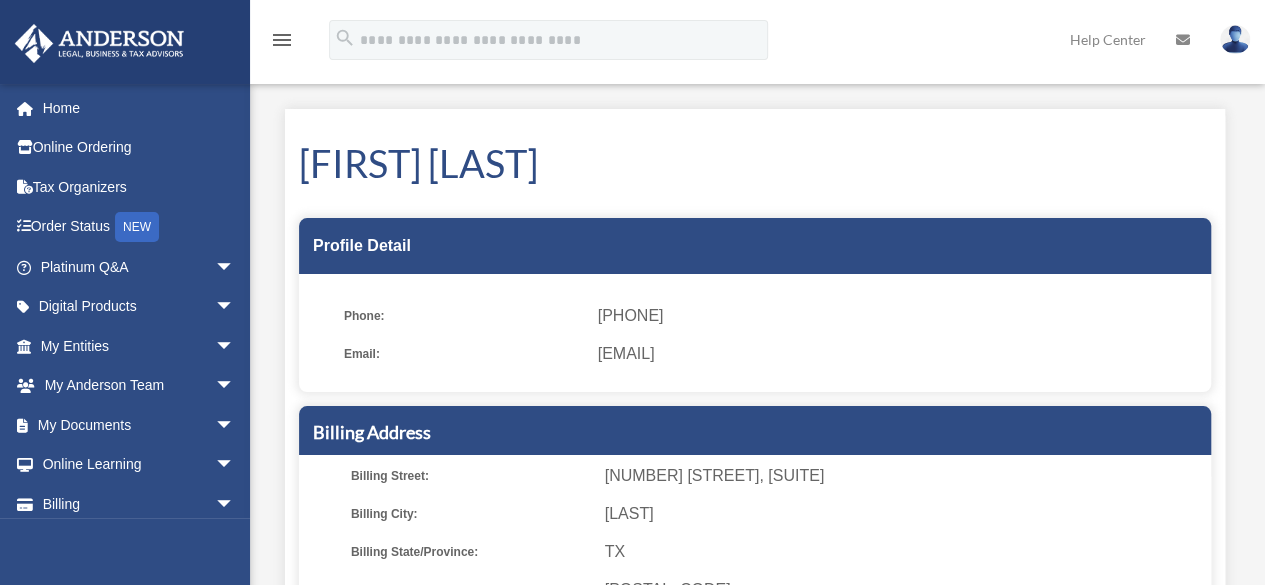 click on "[EMAIL]" at bounding box center [897, 354] 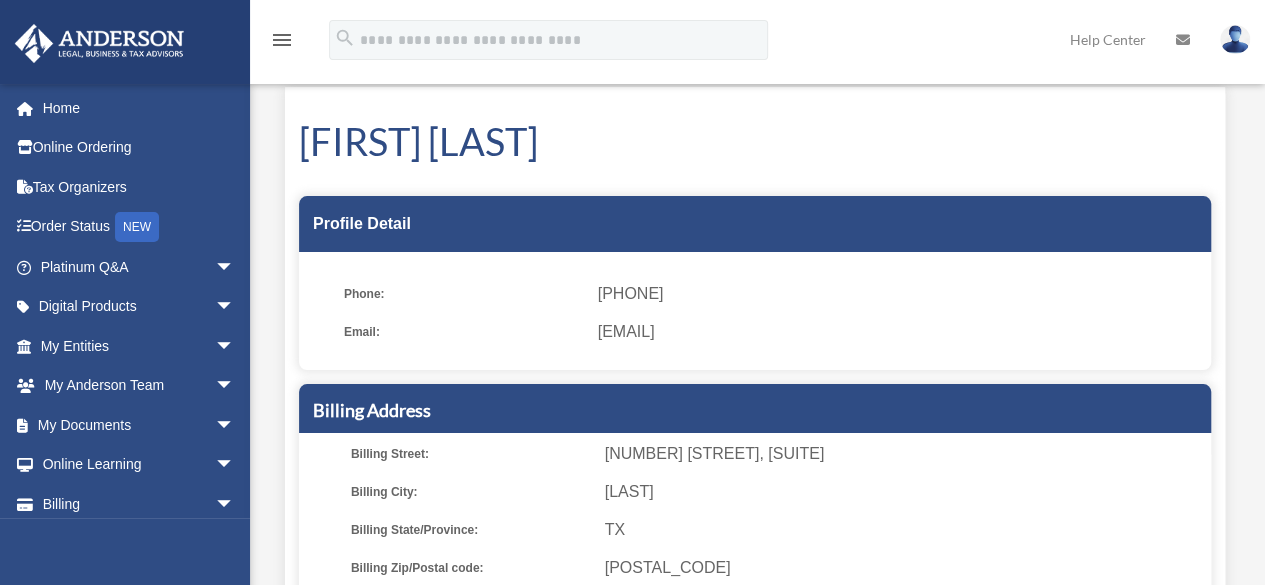 scroll, scrollTop: 0, scrollLeft: 0, axis: both 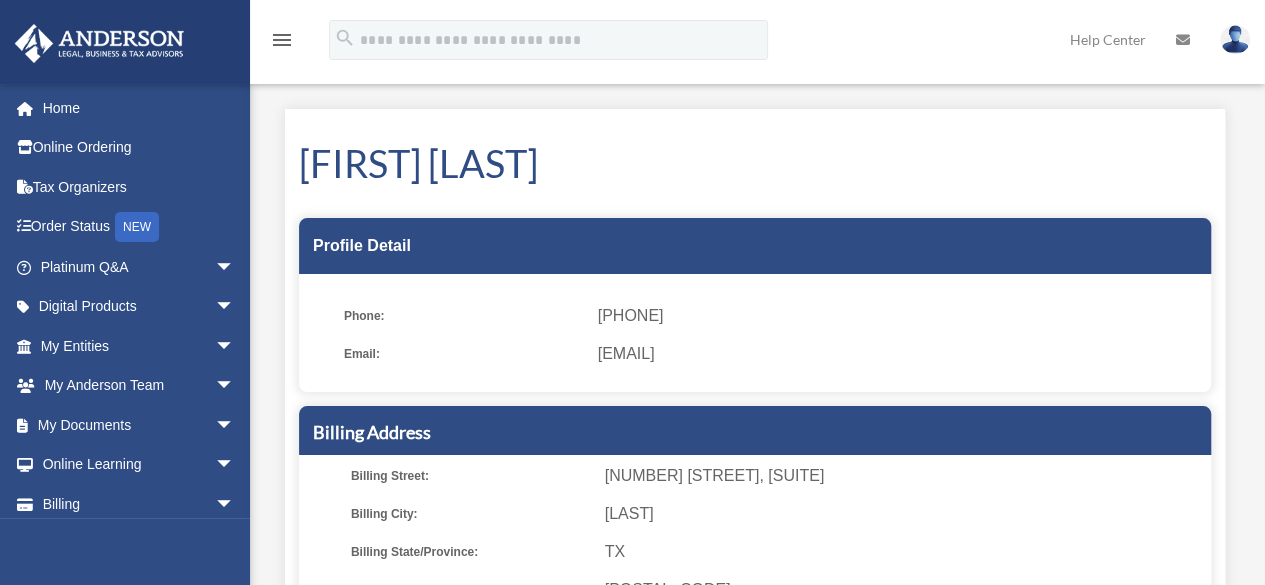 click on "Profile Detail" at bounding box center (755, 246) 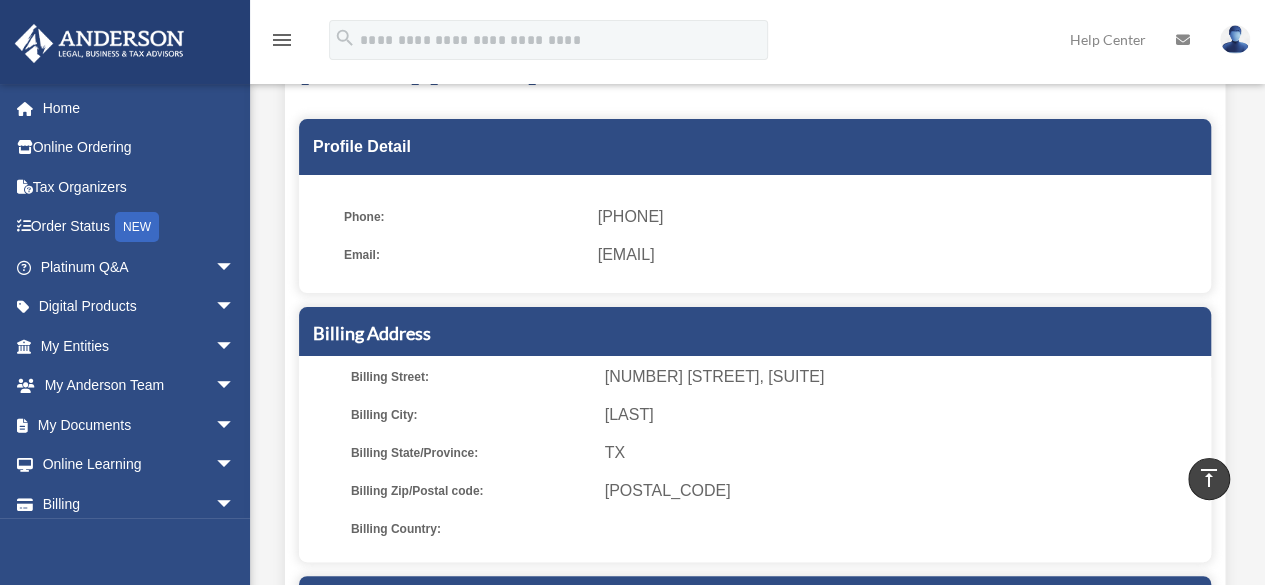 scroll, scrollTop: 0, scrollLeft: 0, axis: both 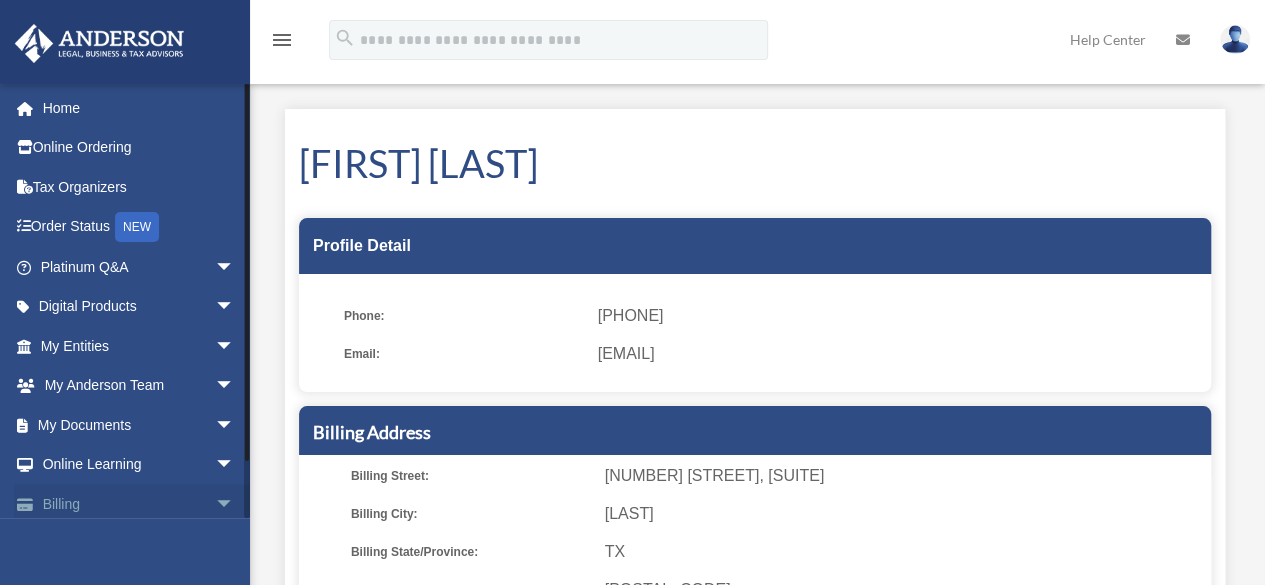 click on "Billing arrow_drop_down" at bounding box center [139, 504] 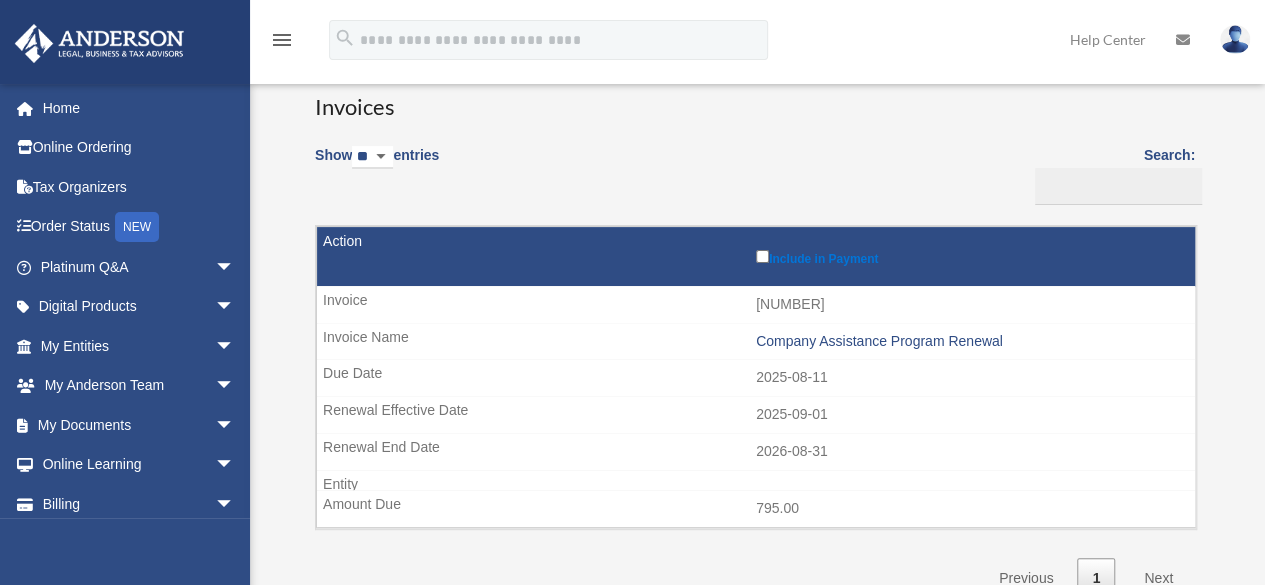 scroll, scrollTop: 124, scrollLeft: 0, axis: vertical 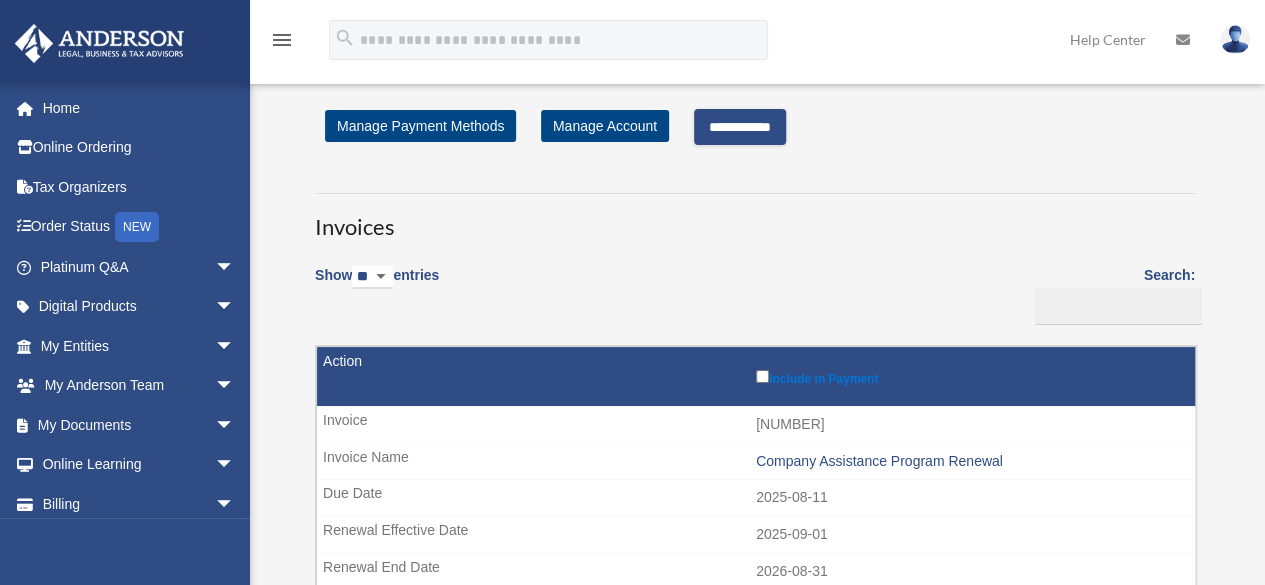 click on "**********" at bounding box center (740, 127) 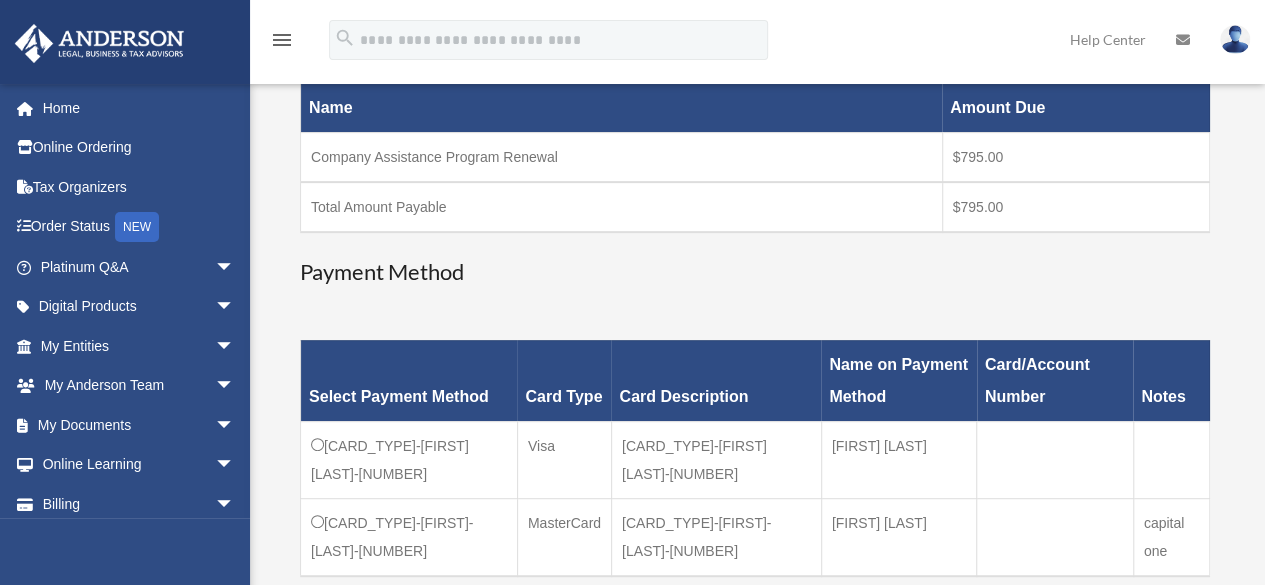scroll, scrollTop: 322, scrollLeft: 0, axis: vertical 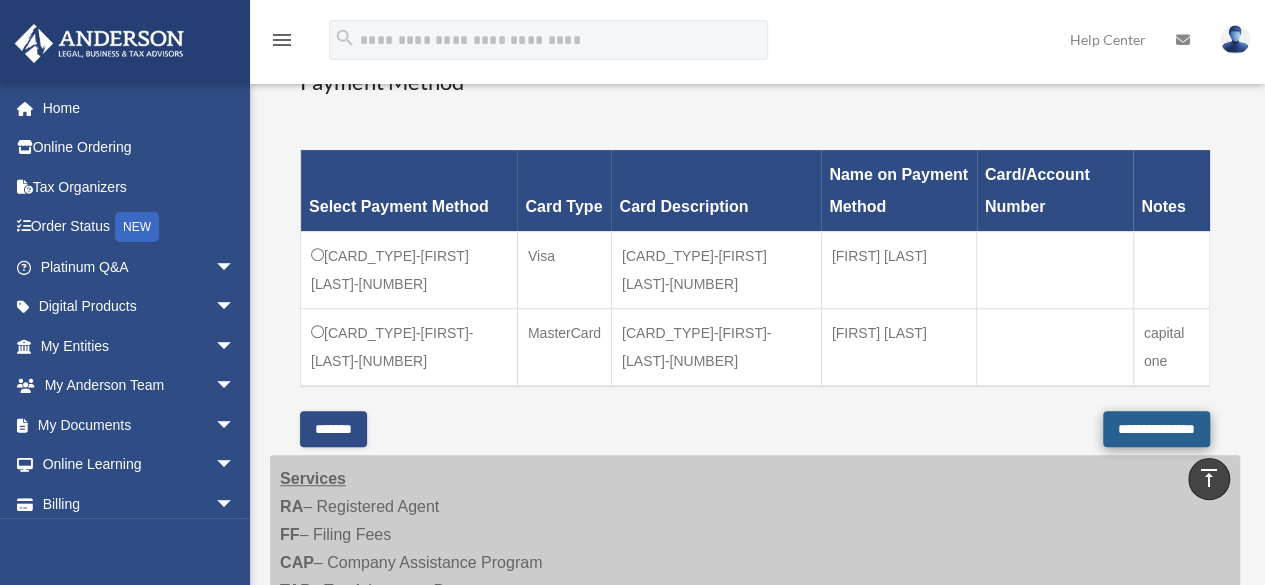 click on "**********" at bounding box center (1156, 429) 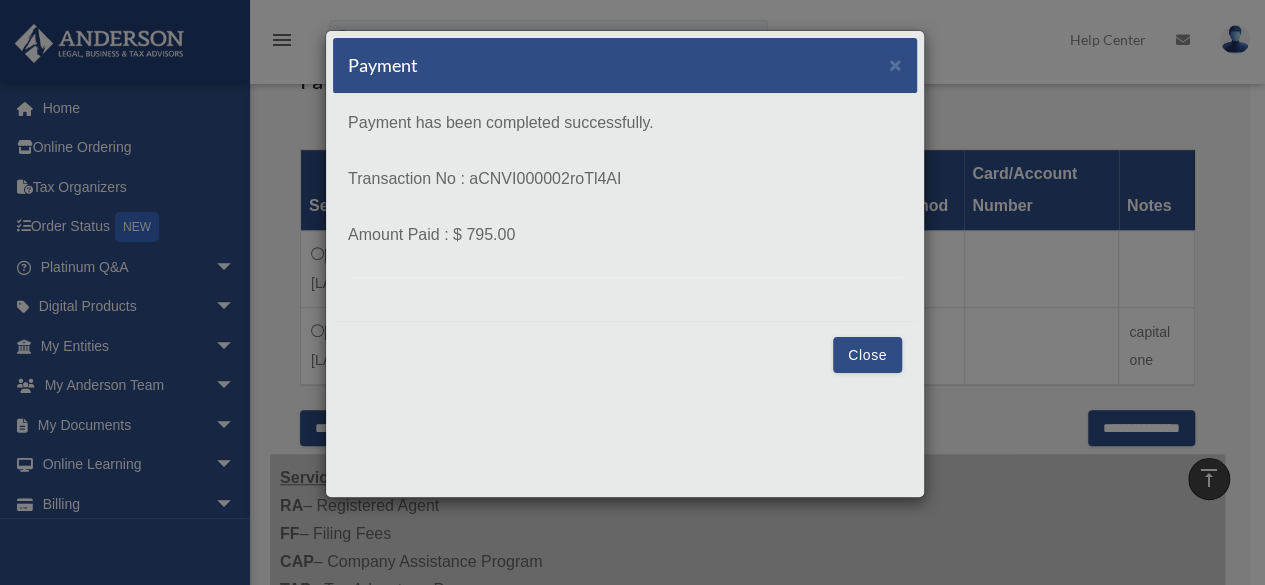 click on "Close" at bounding box center [867, 355] 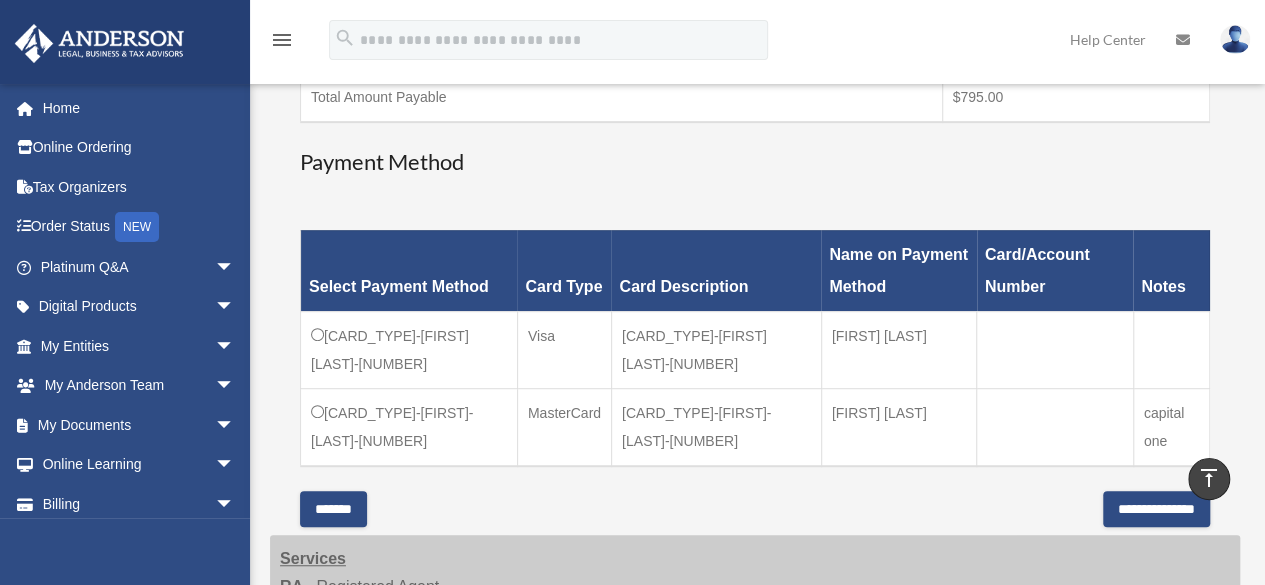 scroll, scrollTop: 418, scrollLeft: 0, axis: vertical 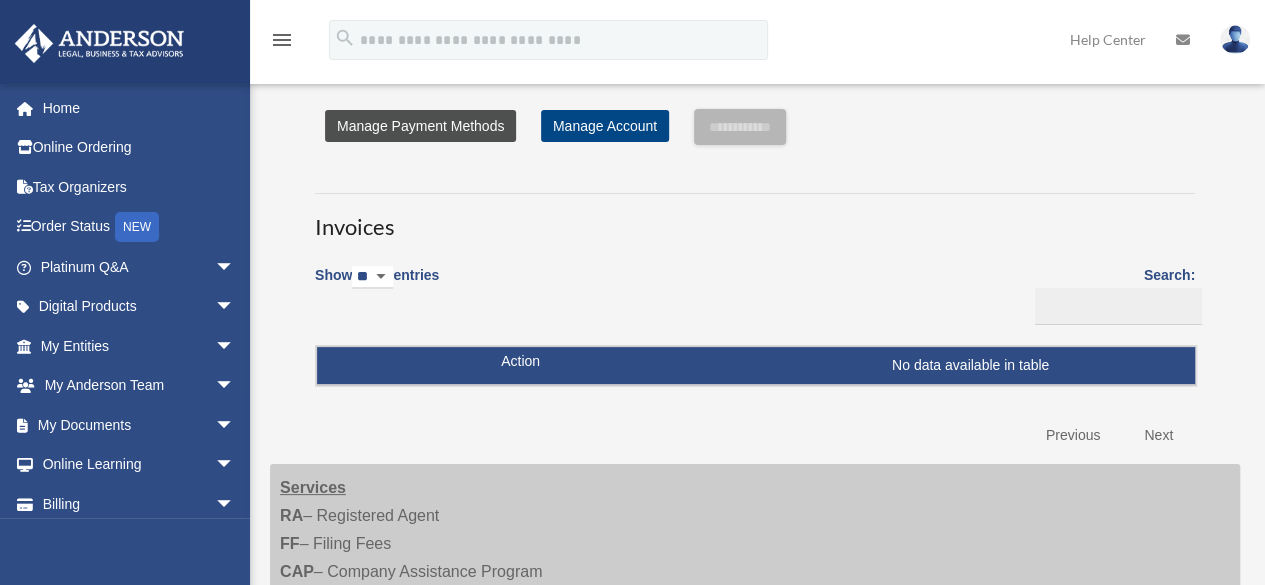 click on "Manage Payment Methods" at bounding box center (420, 126) 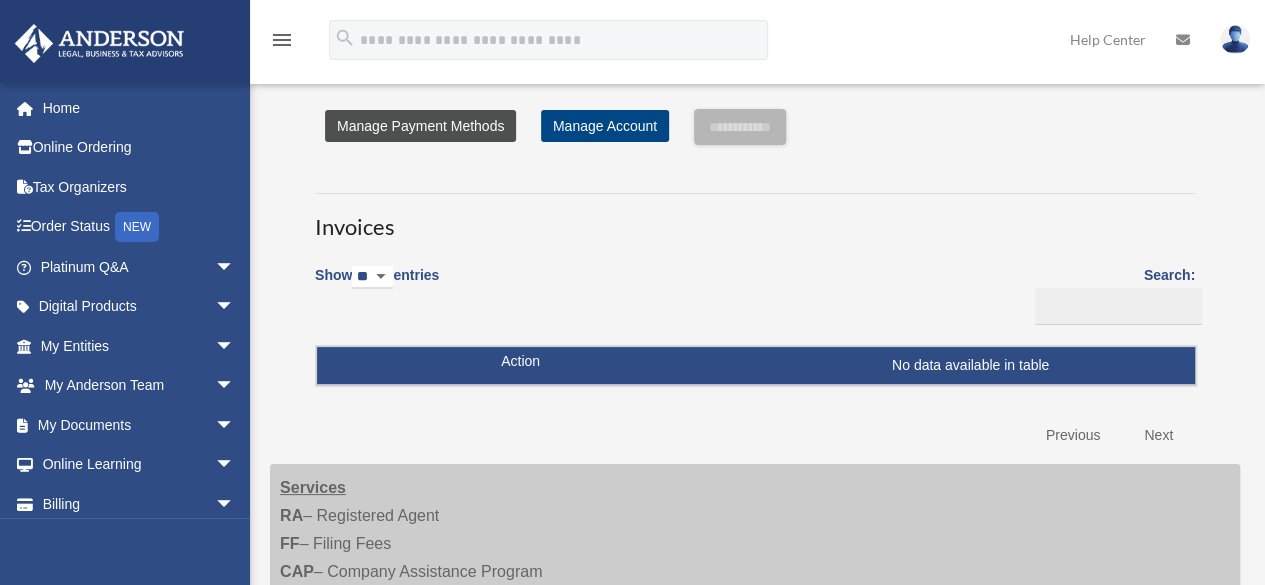 click on "Manage Payment Methods" at bounding box center (420, 126) 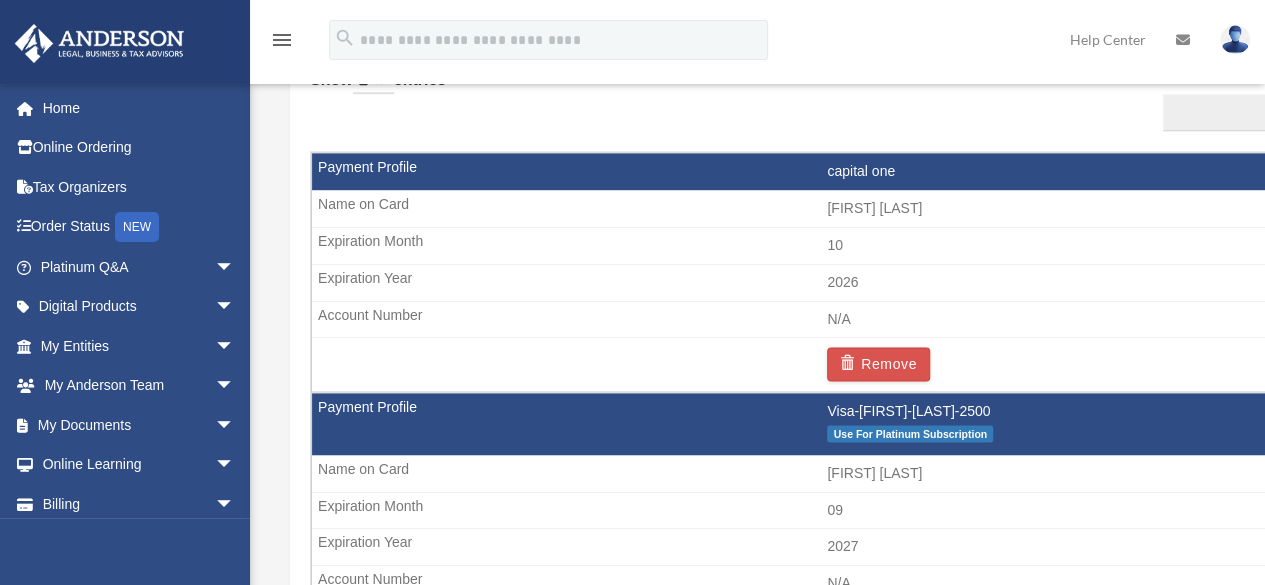 scroll, scrollTop: 1271, scrollLeft: 0, axis: vertical 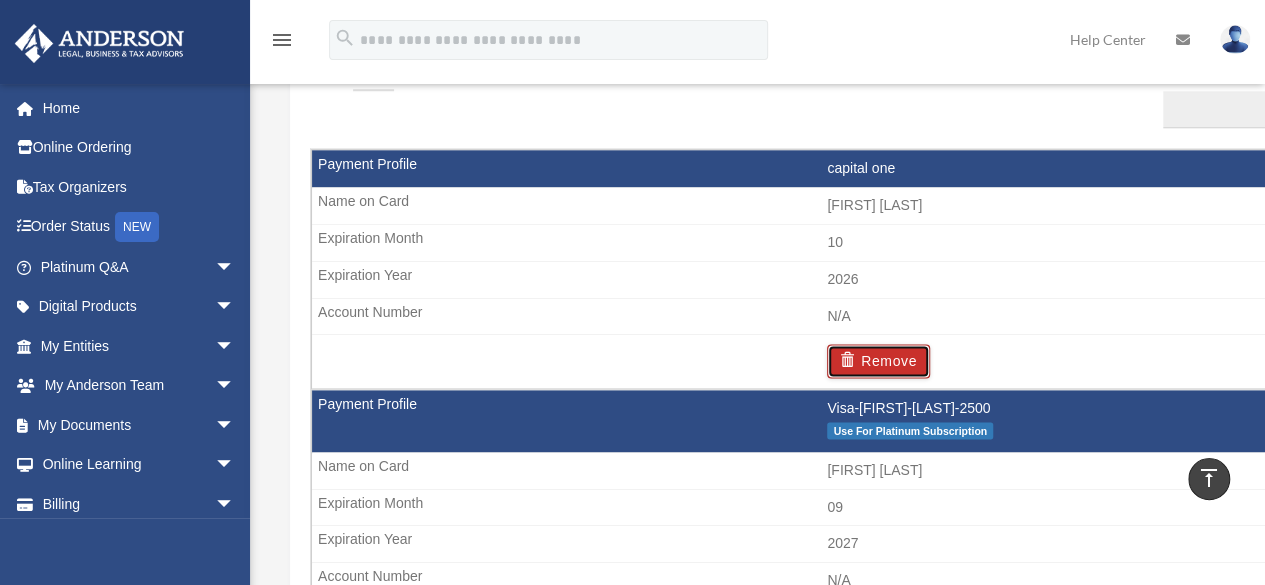 click on "Remove" at bounding box center (878, 361) 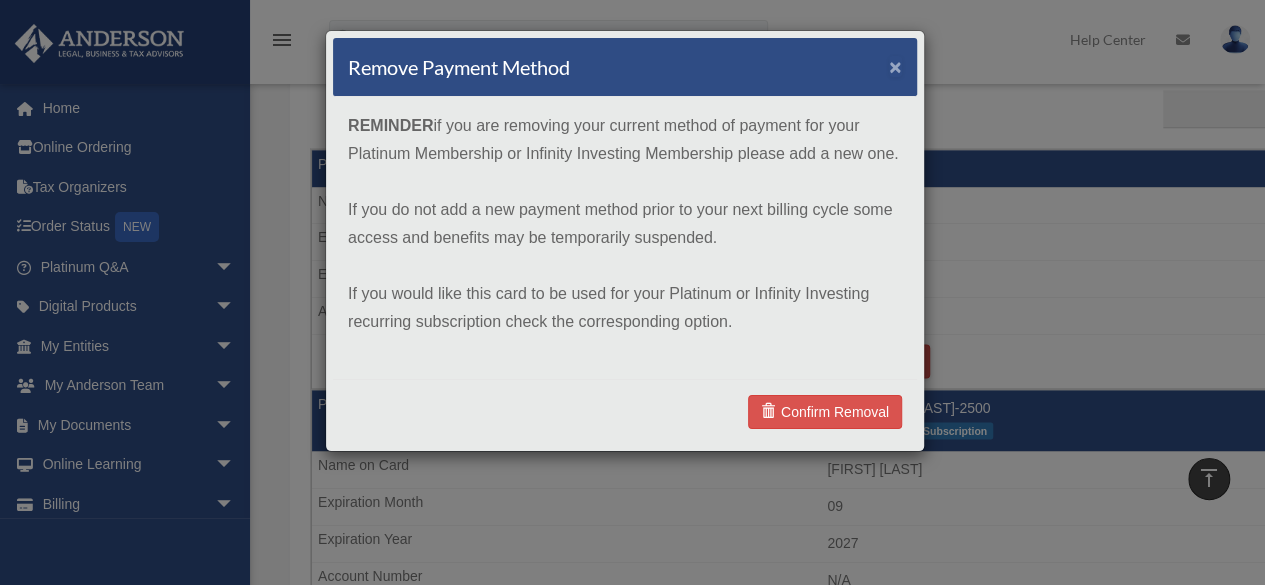 click on "×" at bounding box center [895, 66] 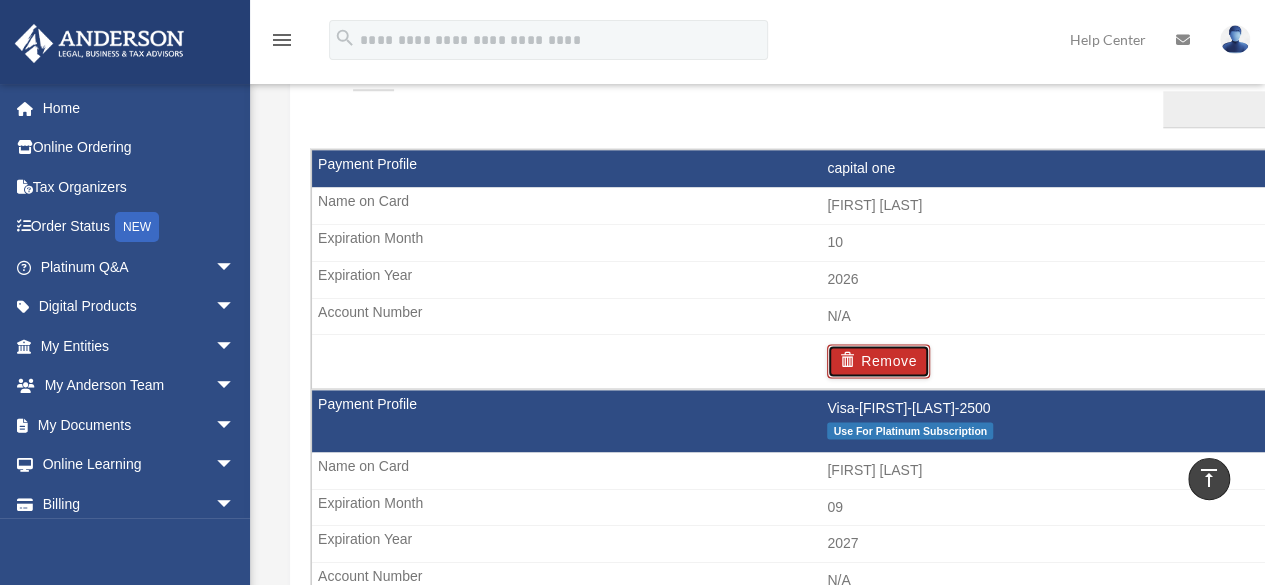 click on "Remove" at bounding box center [878, 361] 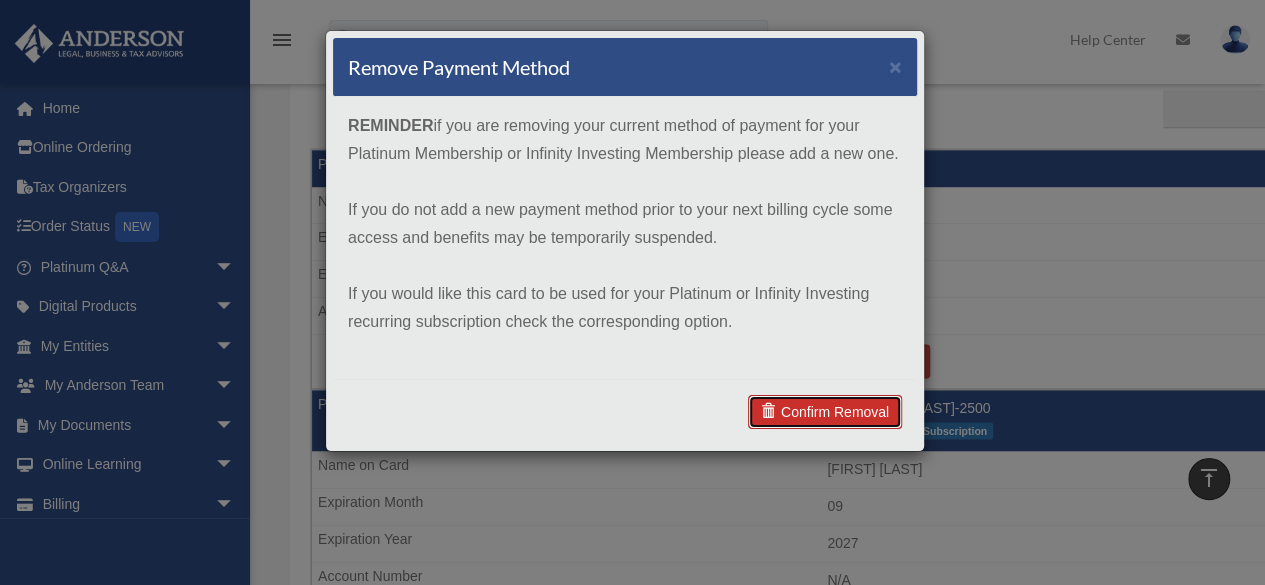 click on "Confirm Removal" at bounding box center [825, 412] 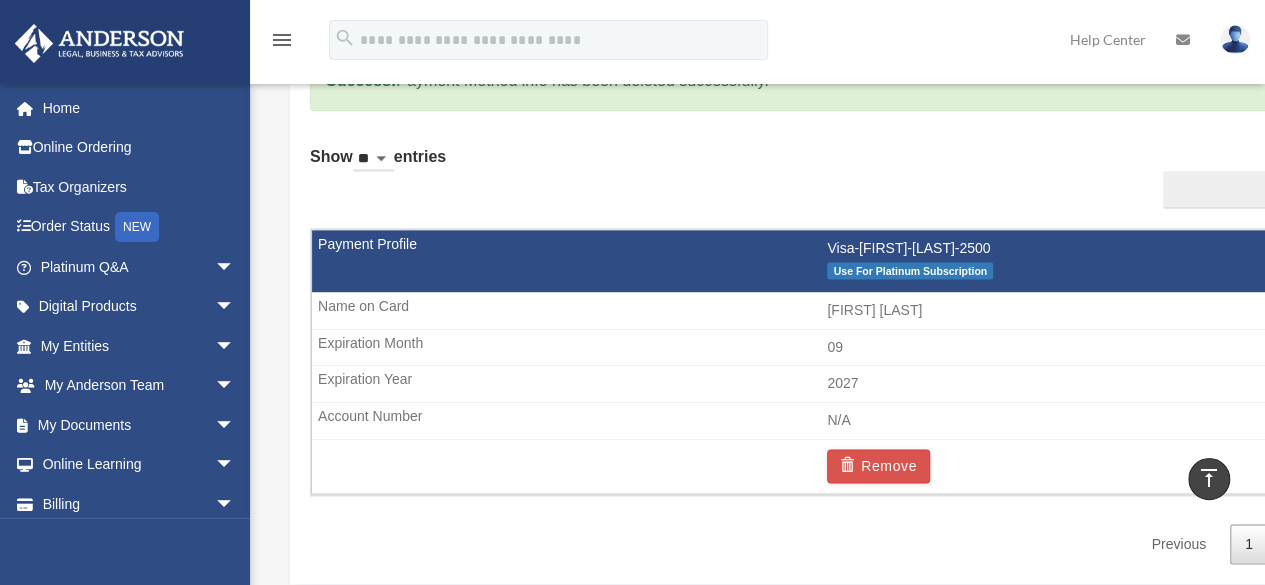 click at bounding box center [1235, 39] 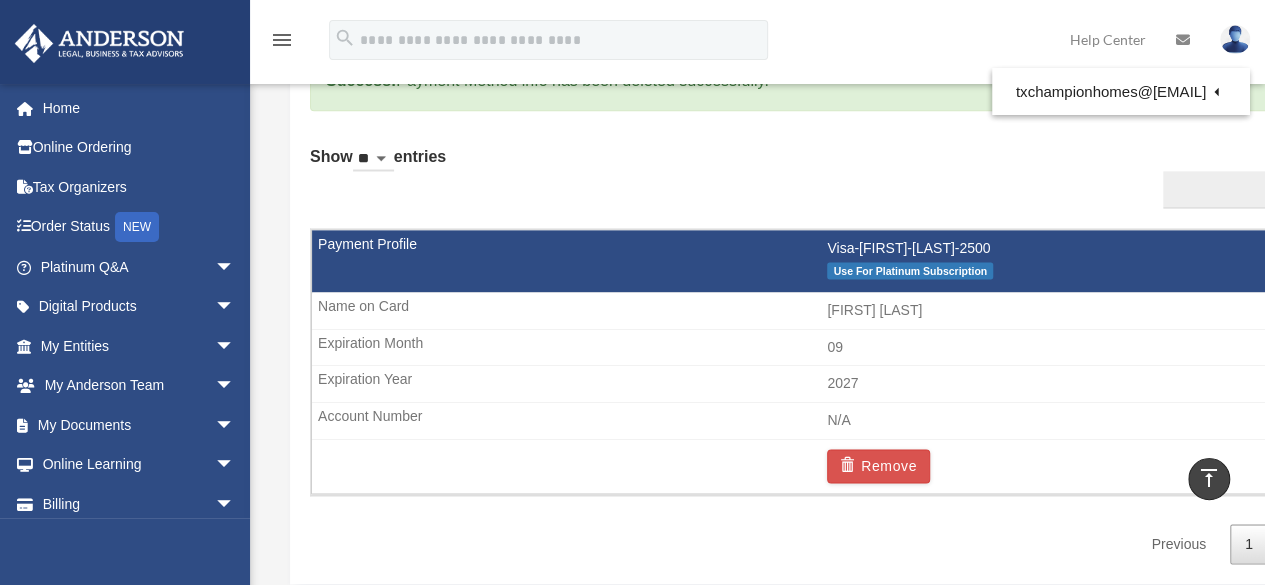 click at bounding box center (1235, 39) 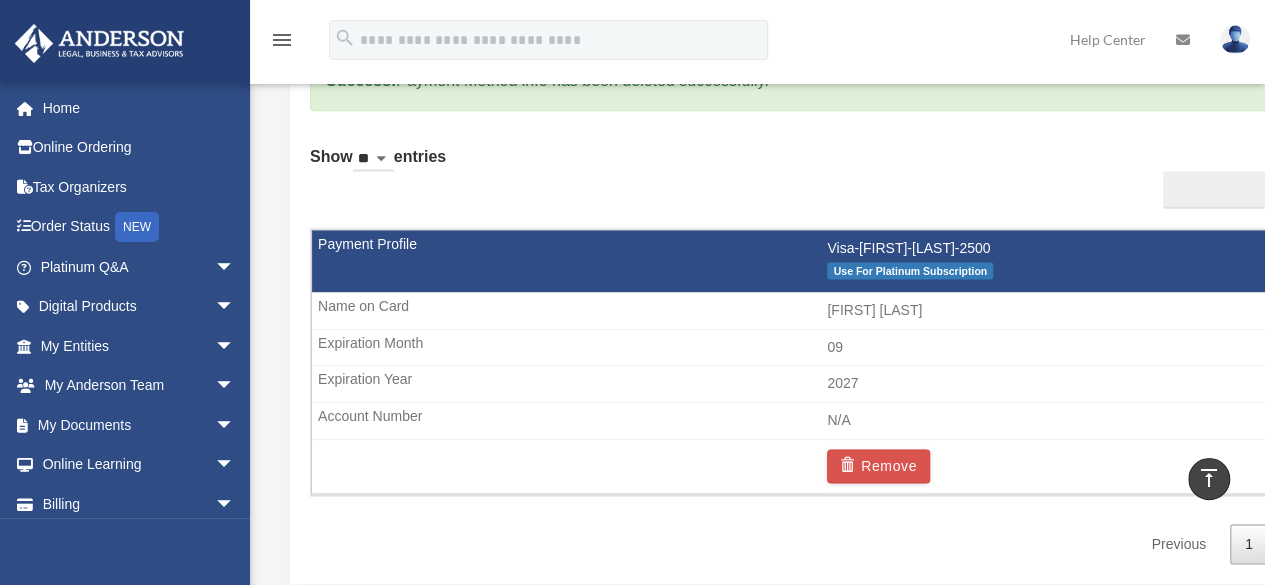 click at bounding box center [1235, 39] 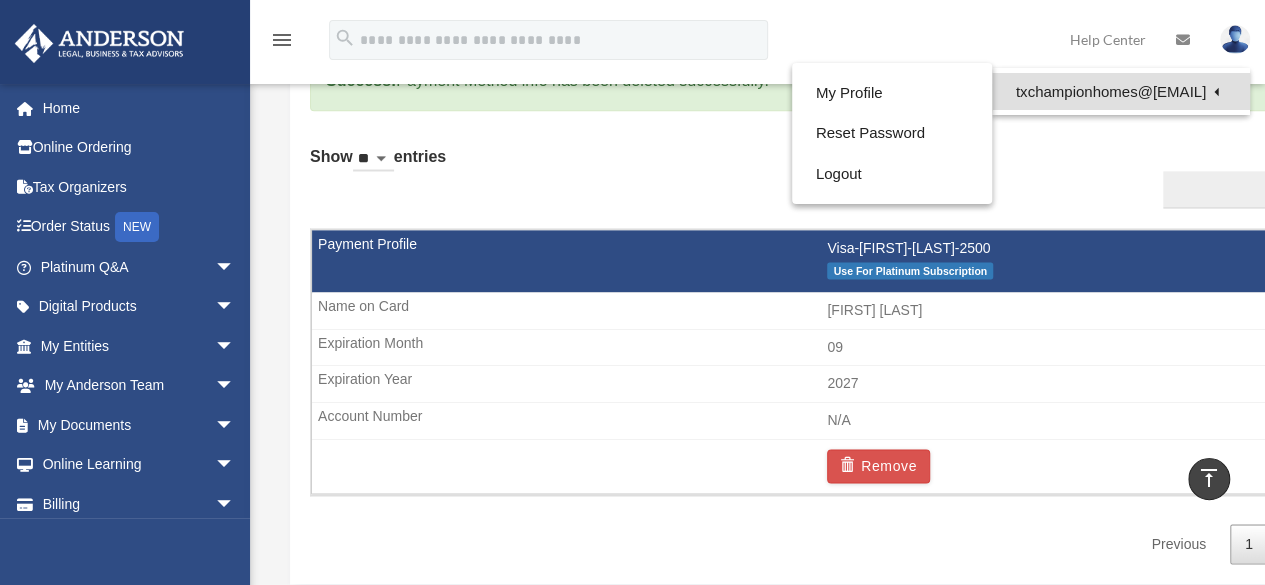 click on "txchampionhomes@[EMAIL]" at bounding box center (1121, 91) 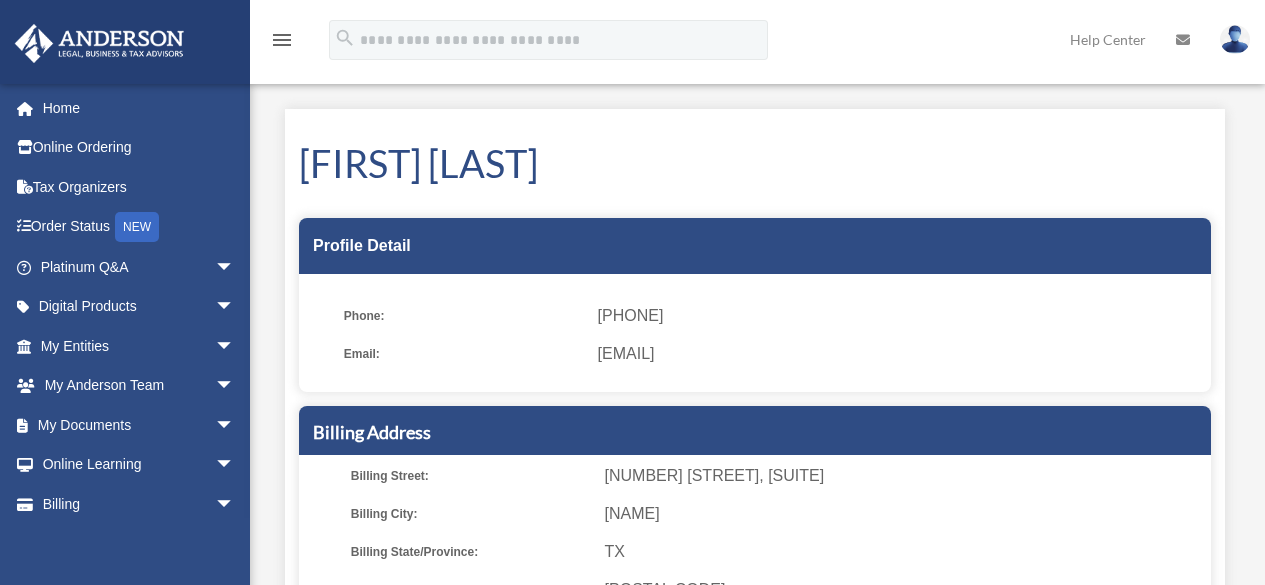 scroll, scrollTop: 0, scrollLeft: 0, axis: both 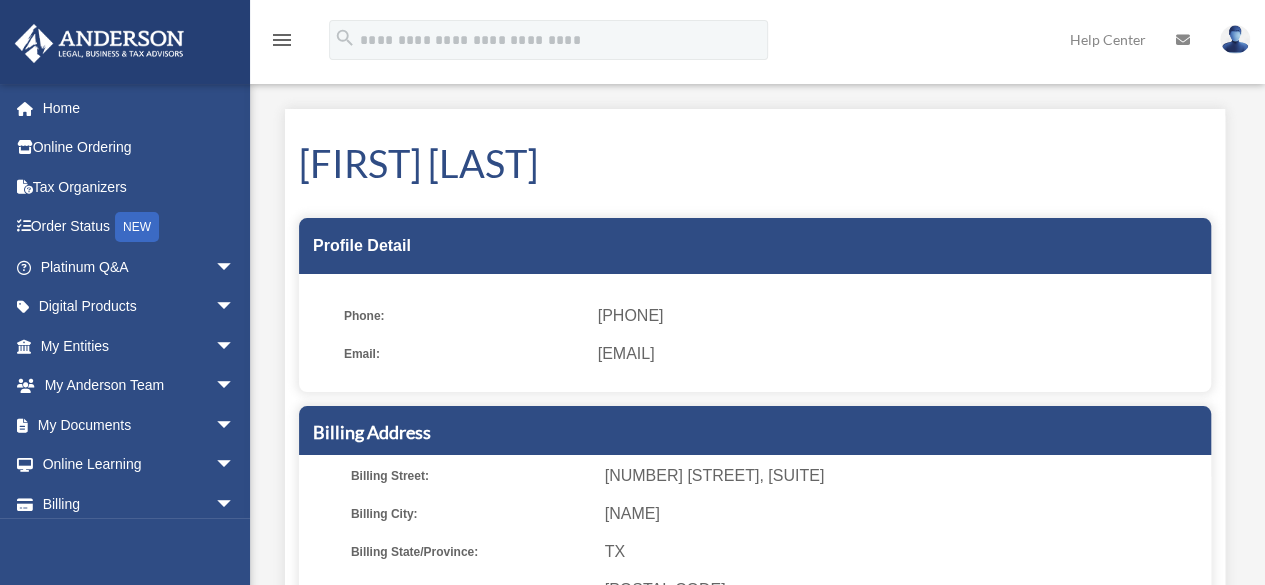 click at bounding box center [1235, 39] 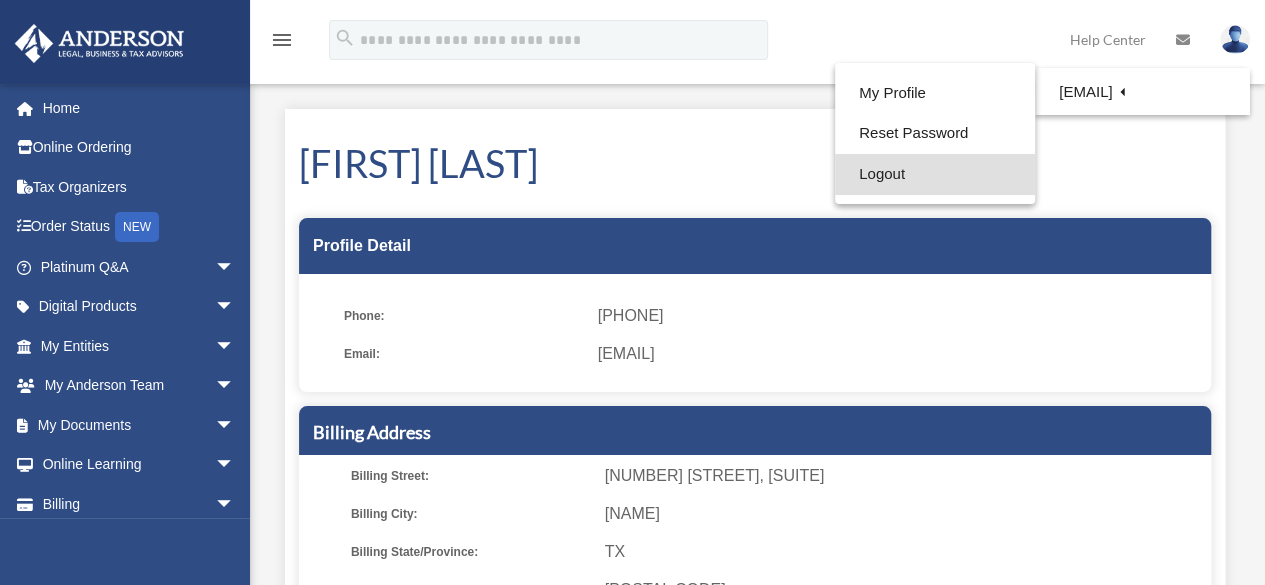 click on "Logout" at bounding box center [935, 174] 